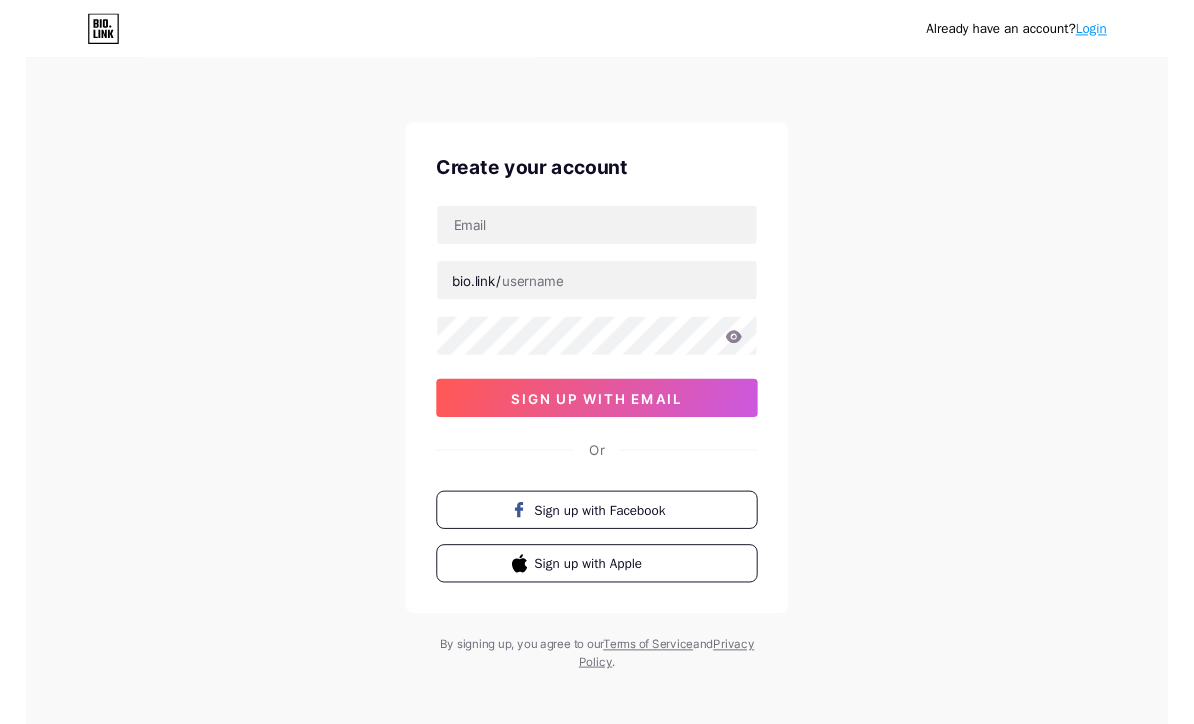 scroll, scrollTop: 0, scrollLeft: 0, axis: both 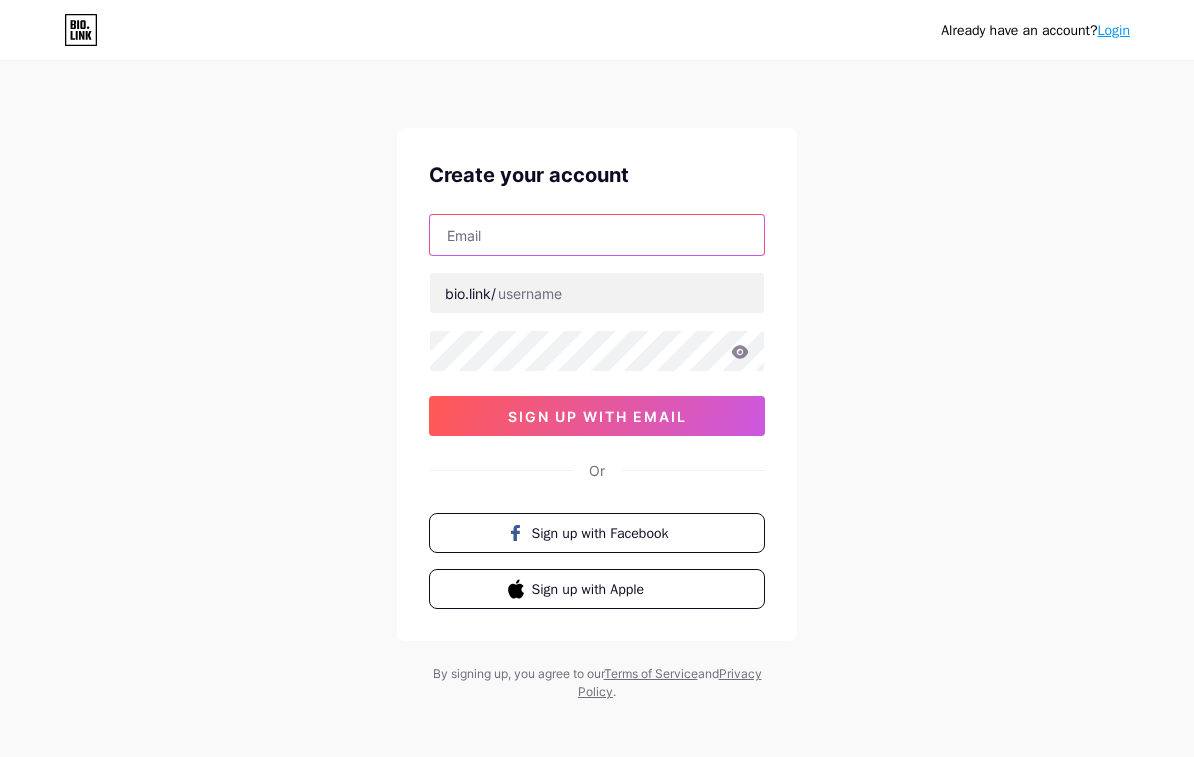 click at bounding box center (597, 235) 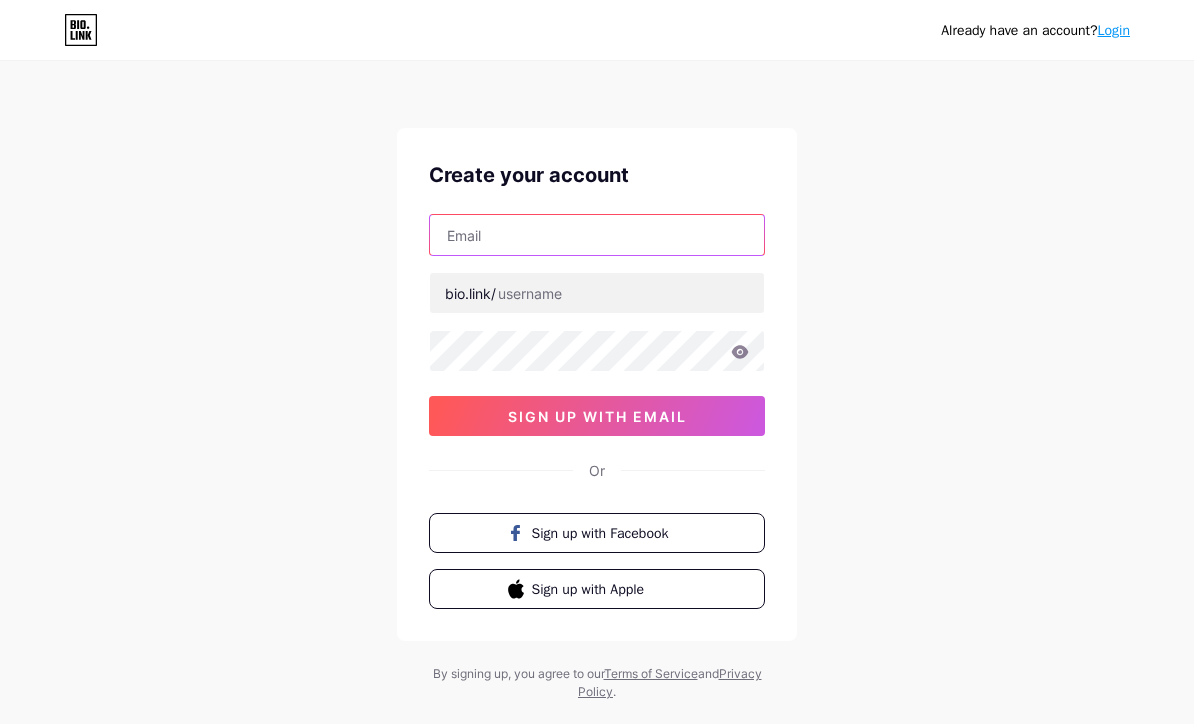 click at bounding box center (597, 235) 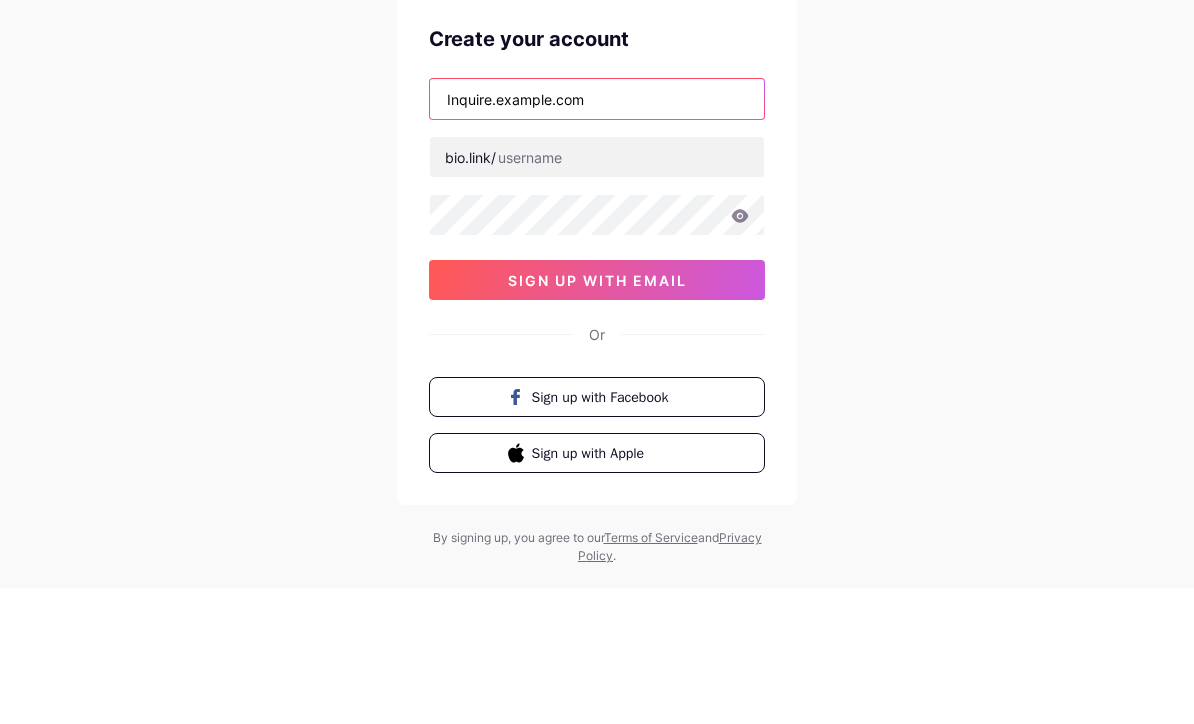 type on "Inquire.example.com" 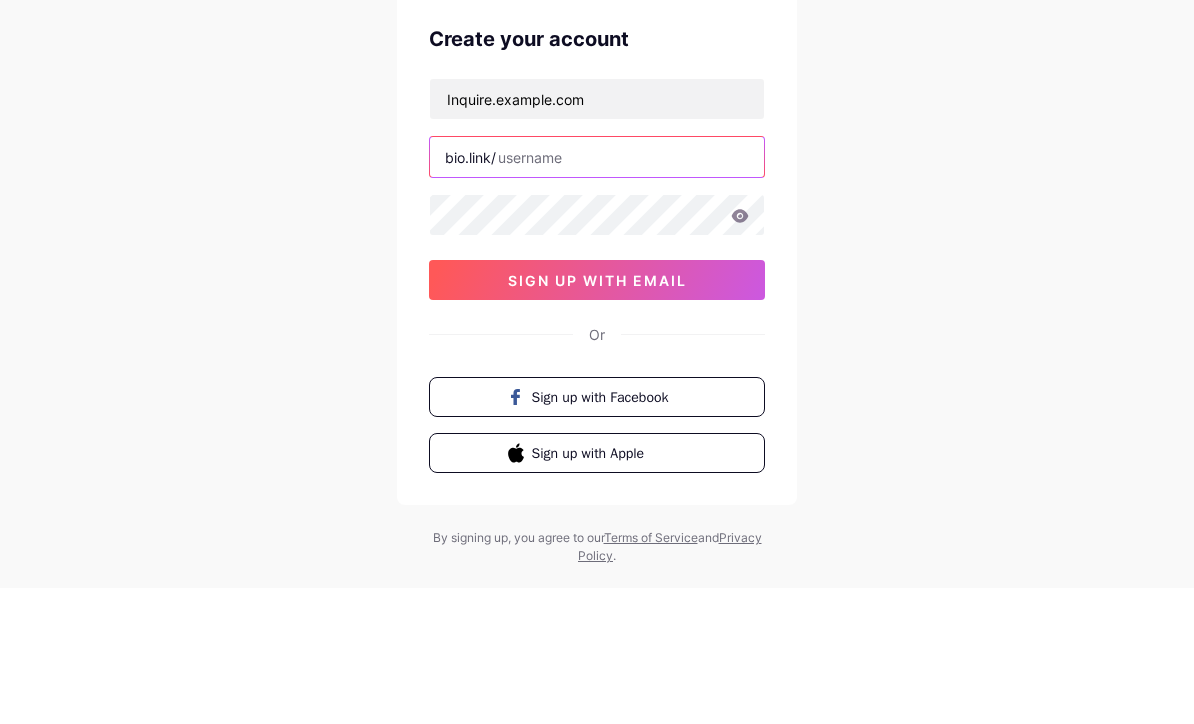 click at bounding box center (597, 293) 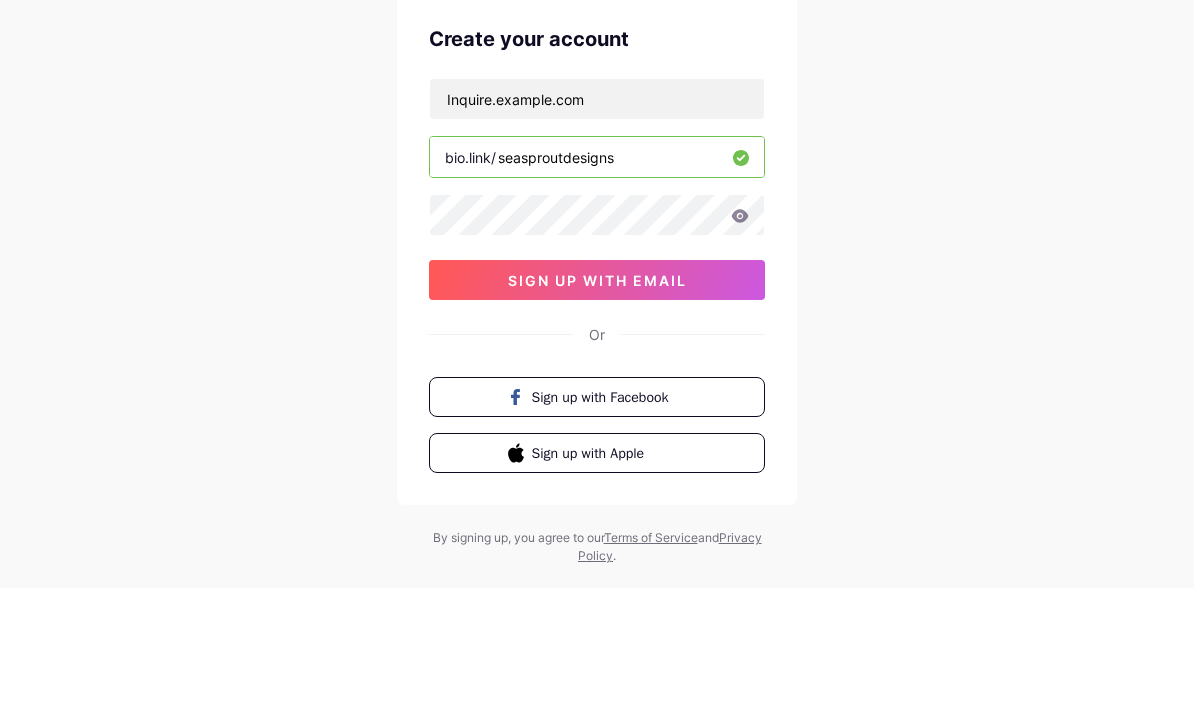 type on "seasproutdesigns" 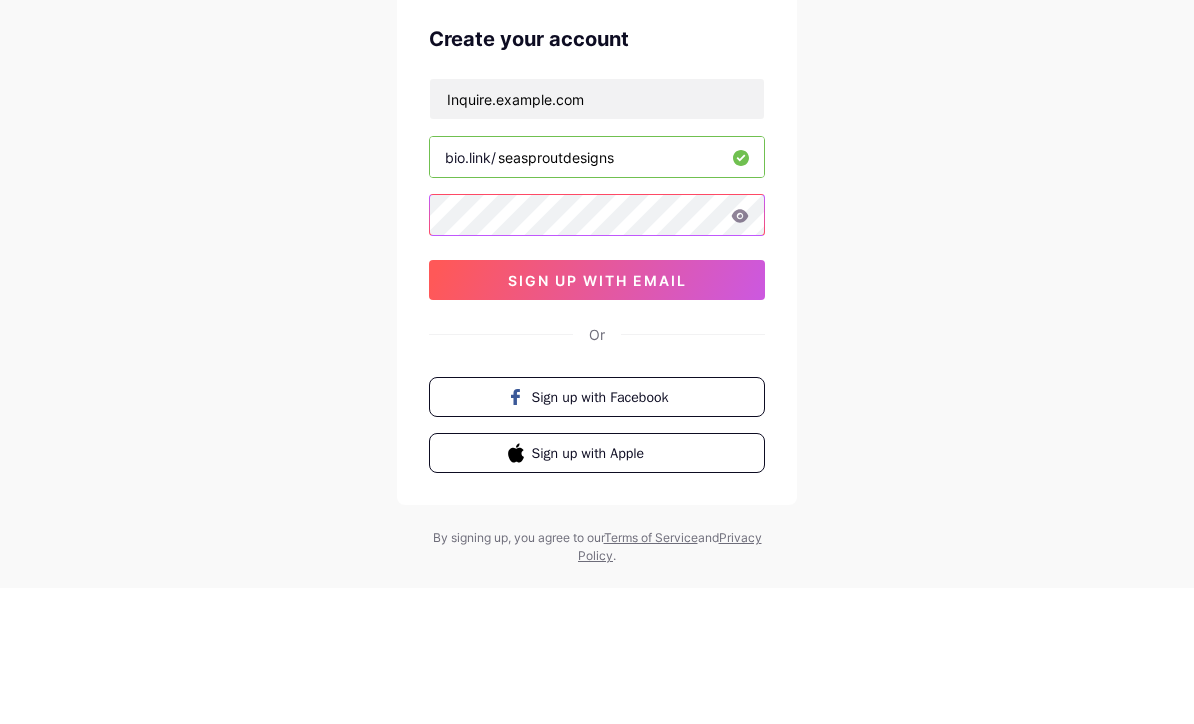 scroll, scrollTop: 66, scrollLeft: 0, axis: vertical 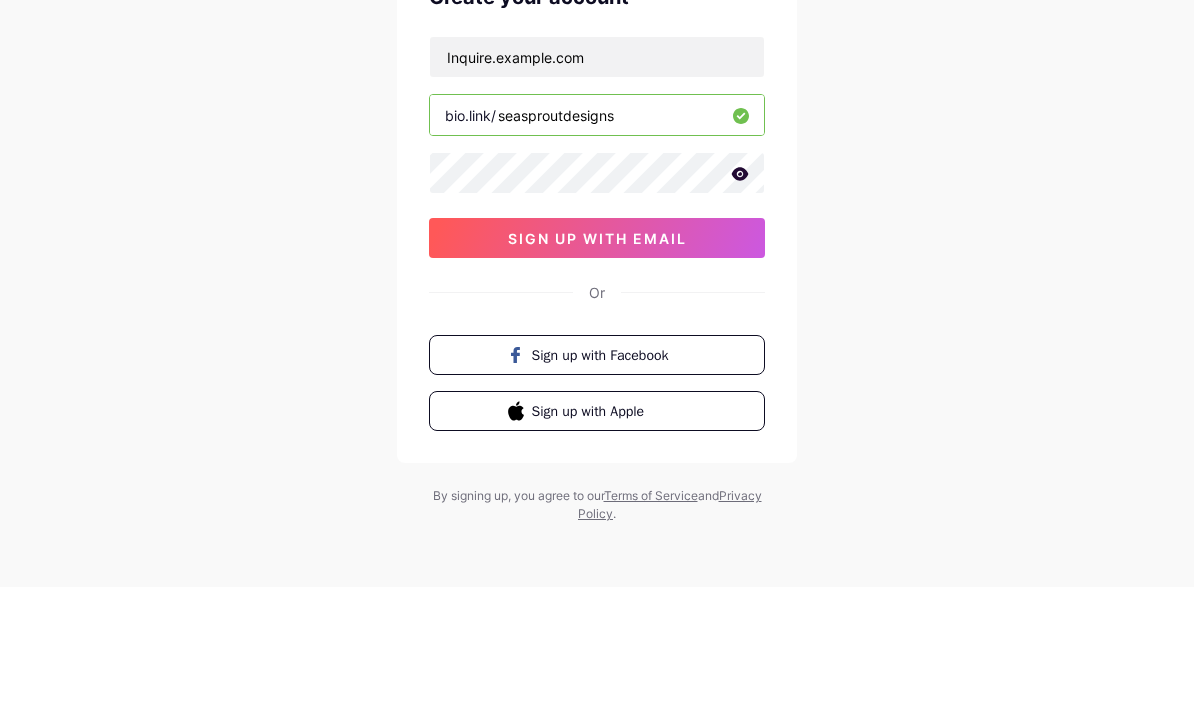 click 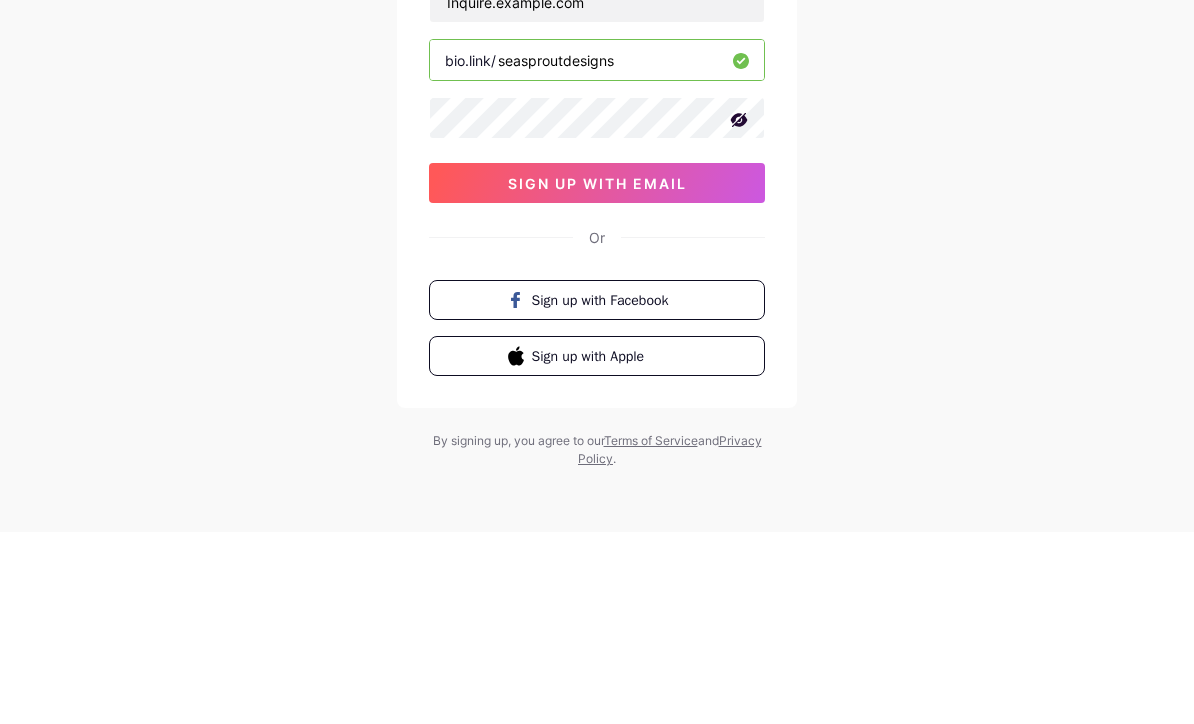 click on "sign up with email" at bounding box center (597, 375) 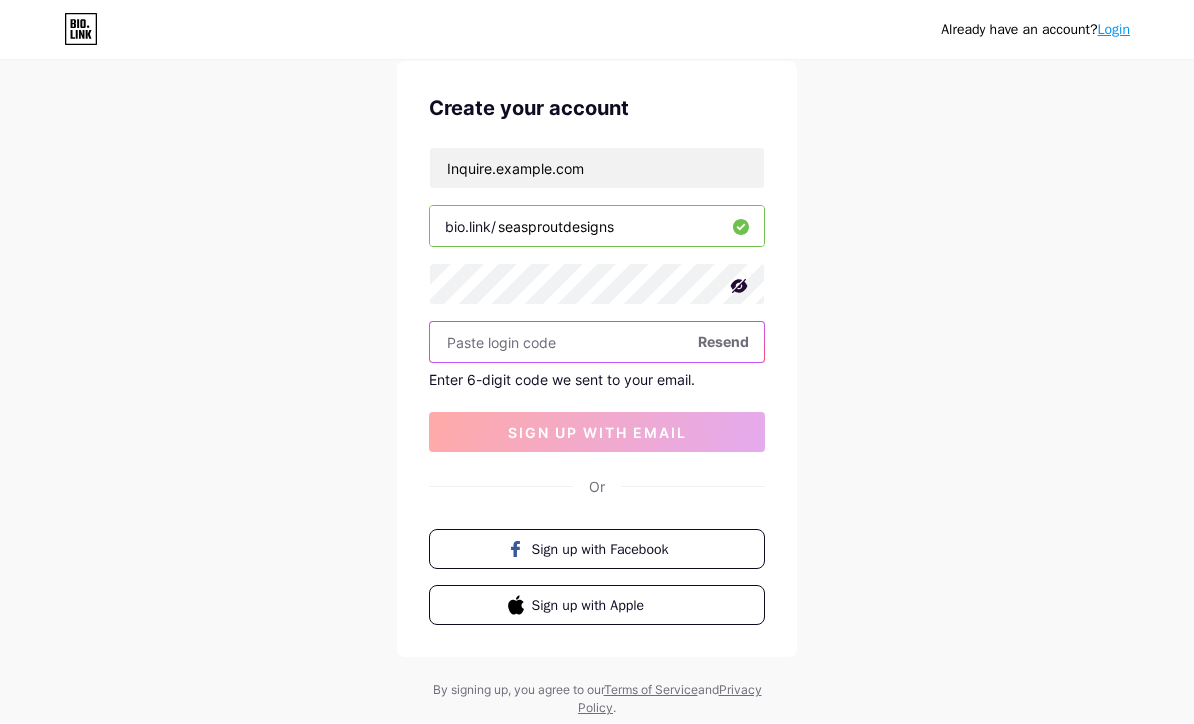 scroll, scrollTop: 67, scrollLeft: 0, axis: vertical 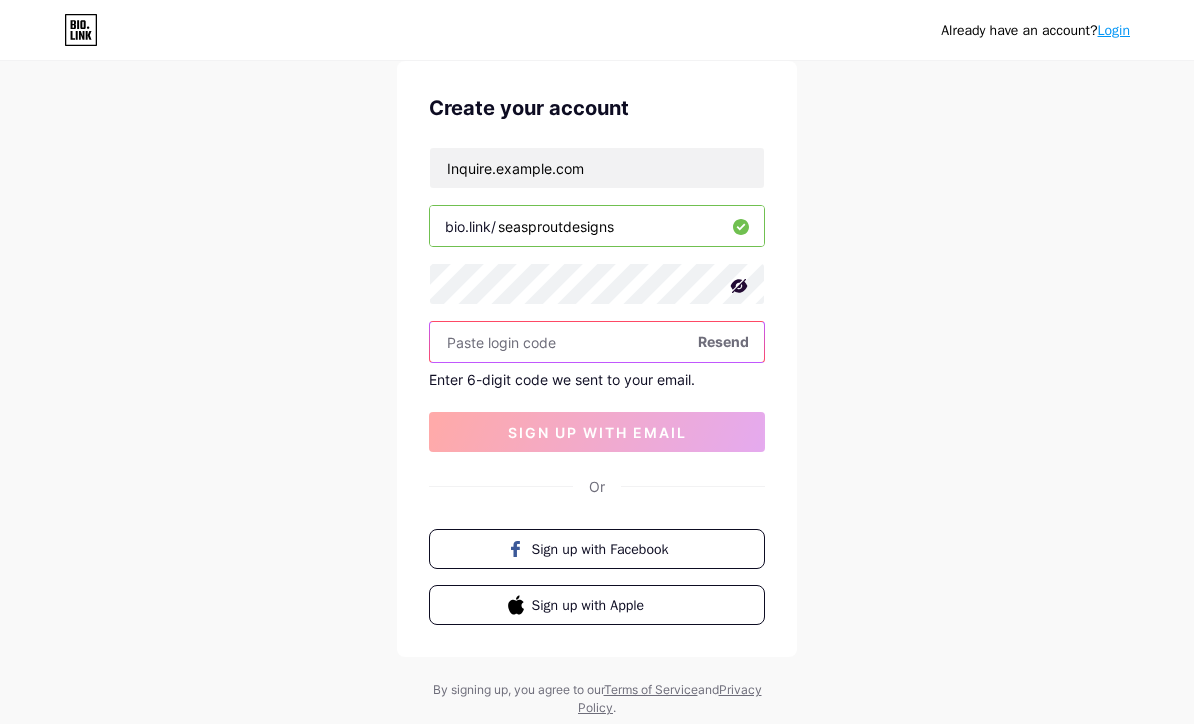 click at bounding box center [597, 342] 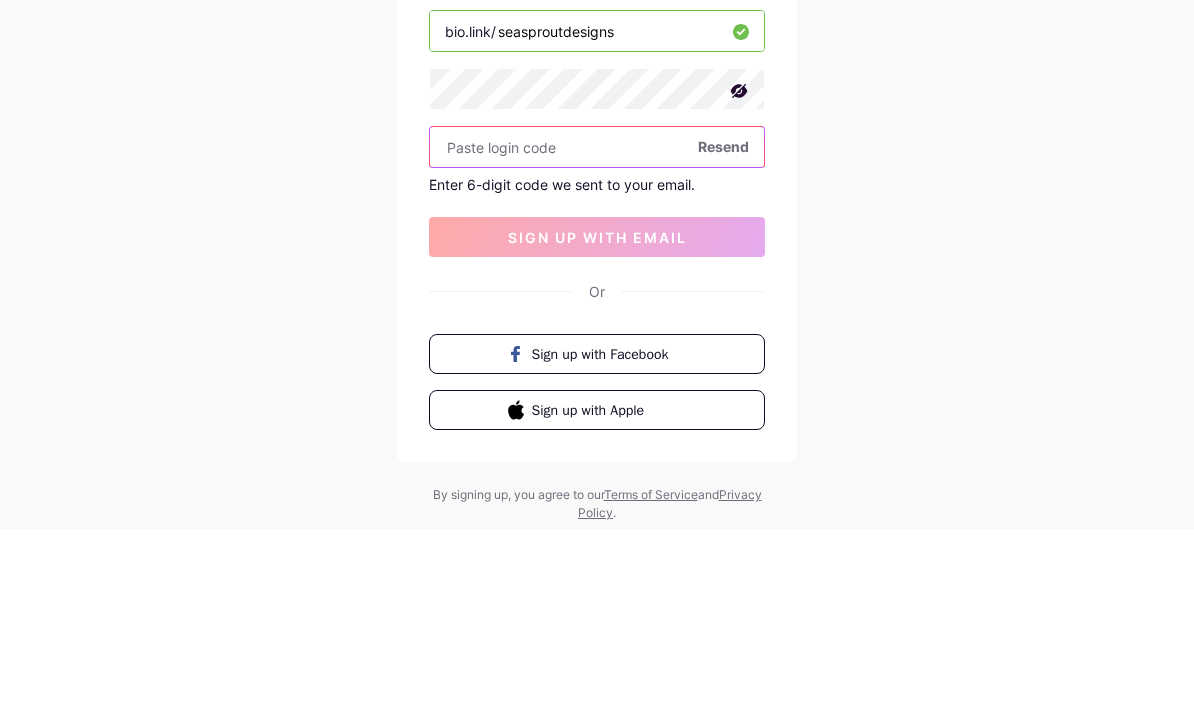 scroll, scrollTop: 124, scrollLeft: 0, axis: vertical 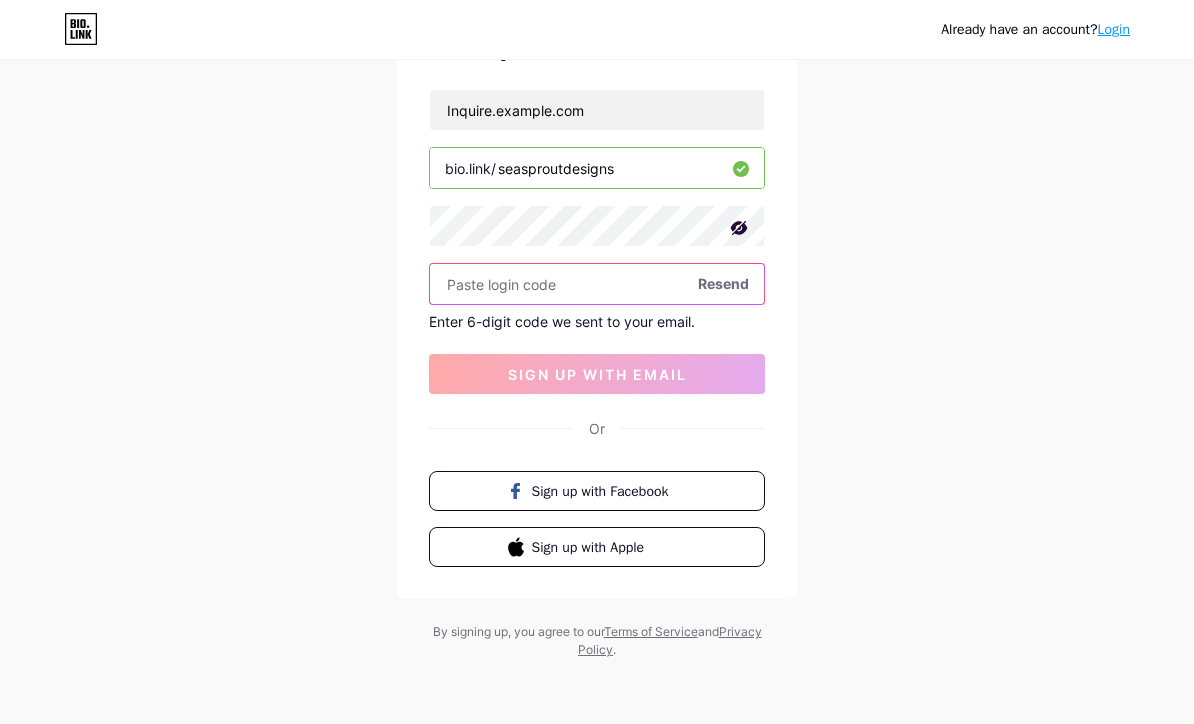 click at bounding box center (597, 285) 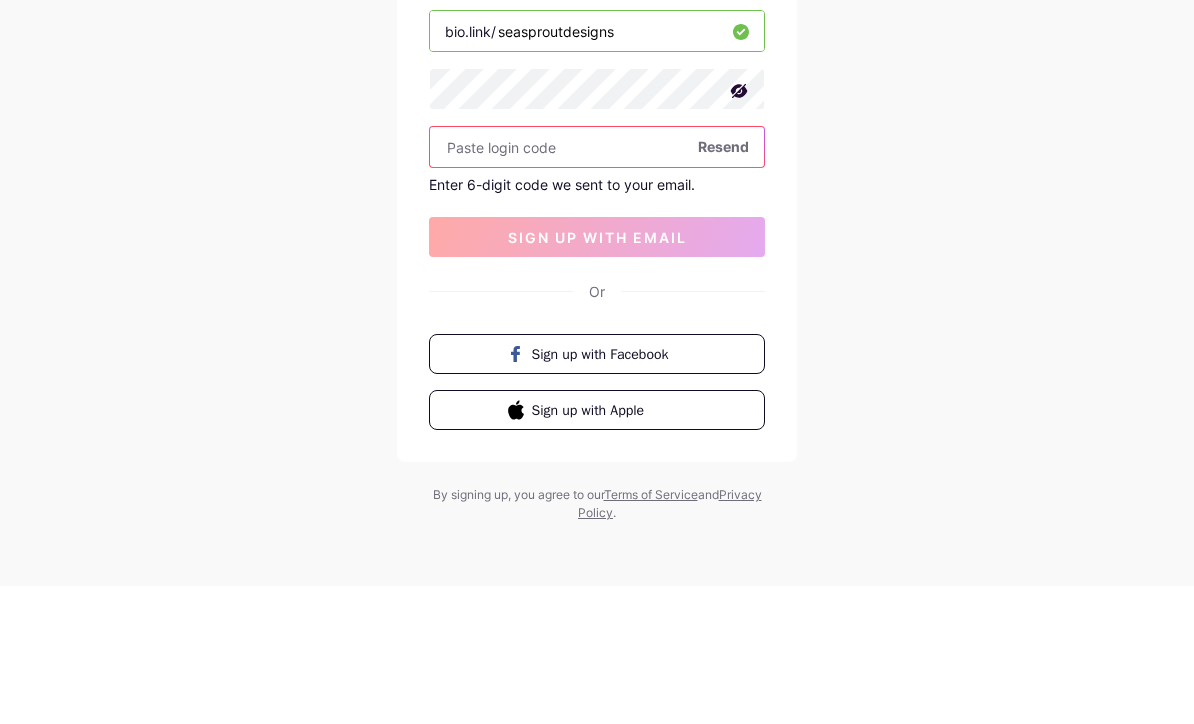 paste on "277804" 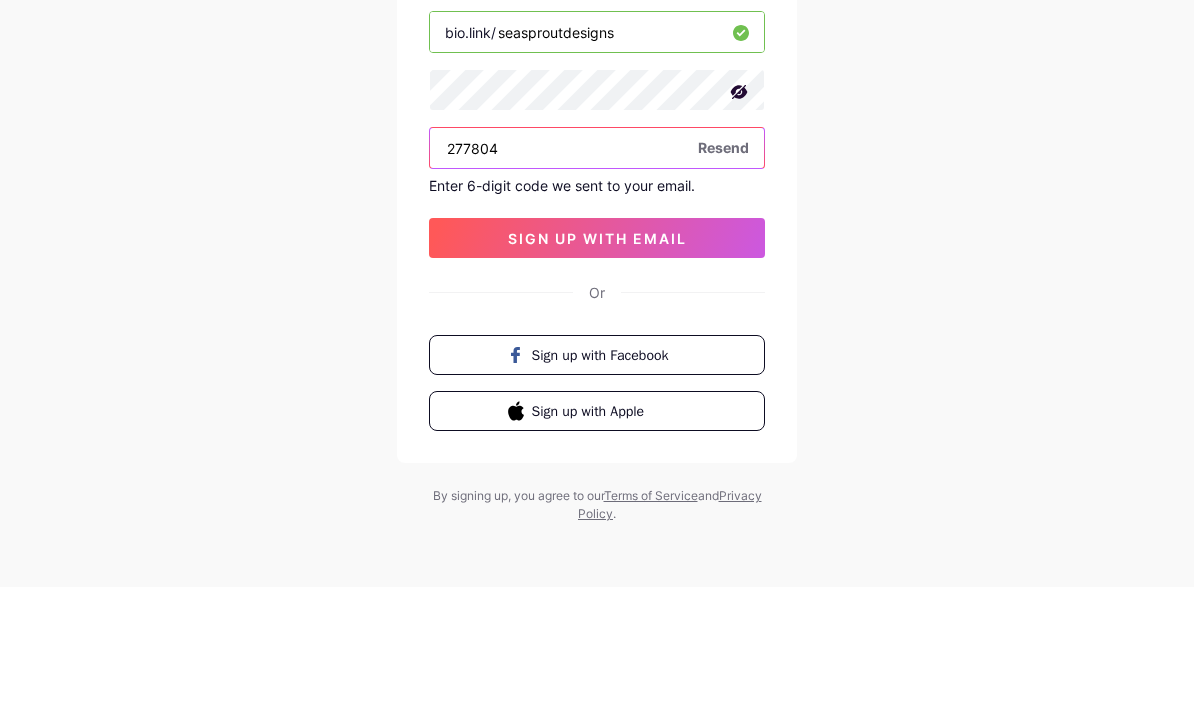 type on "277804" 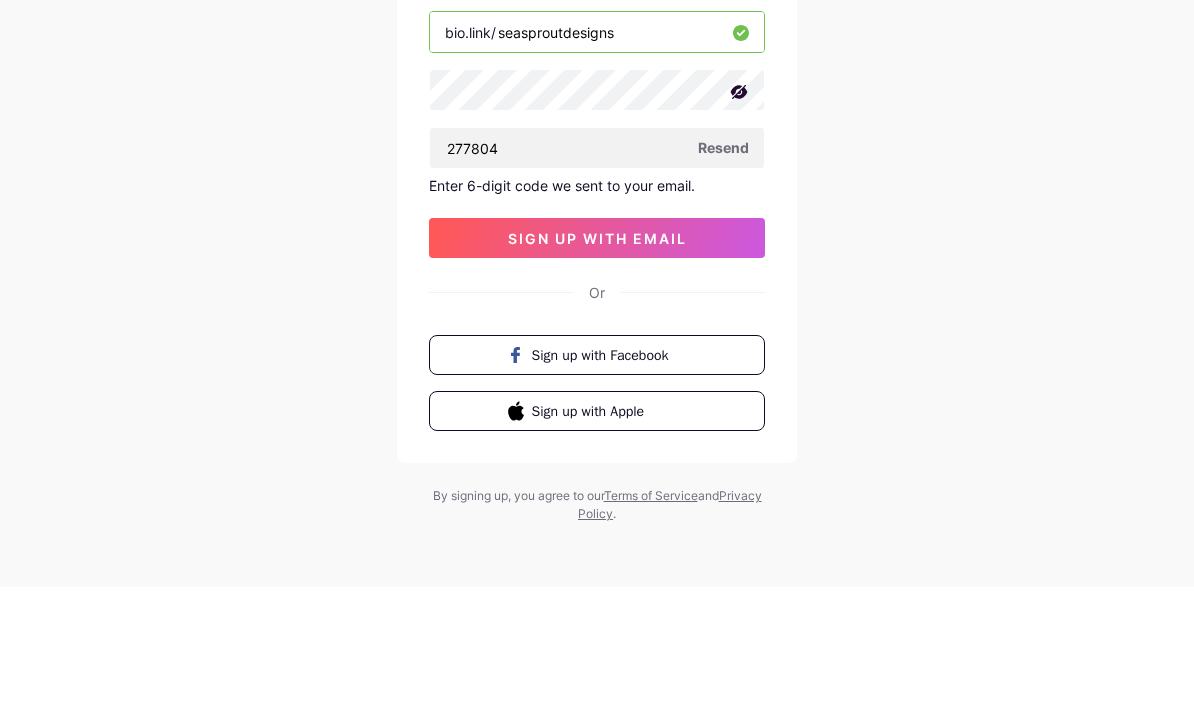 click on "sign up with email" at bounding box center [597, 375] 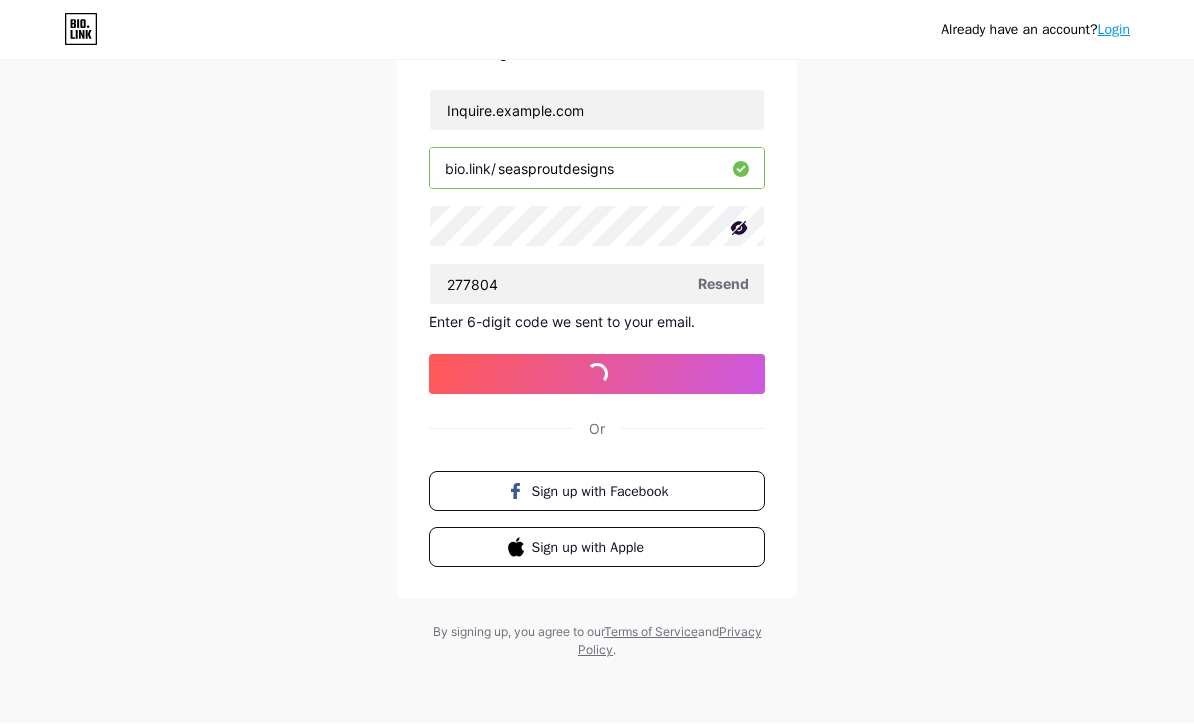 scroll, scrollTop: 66, scrollLeft: 0, axis: vertical 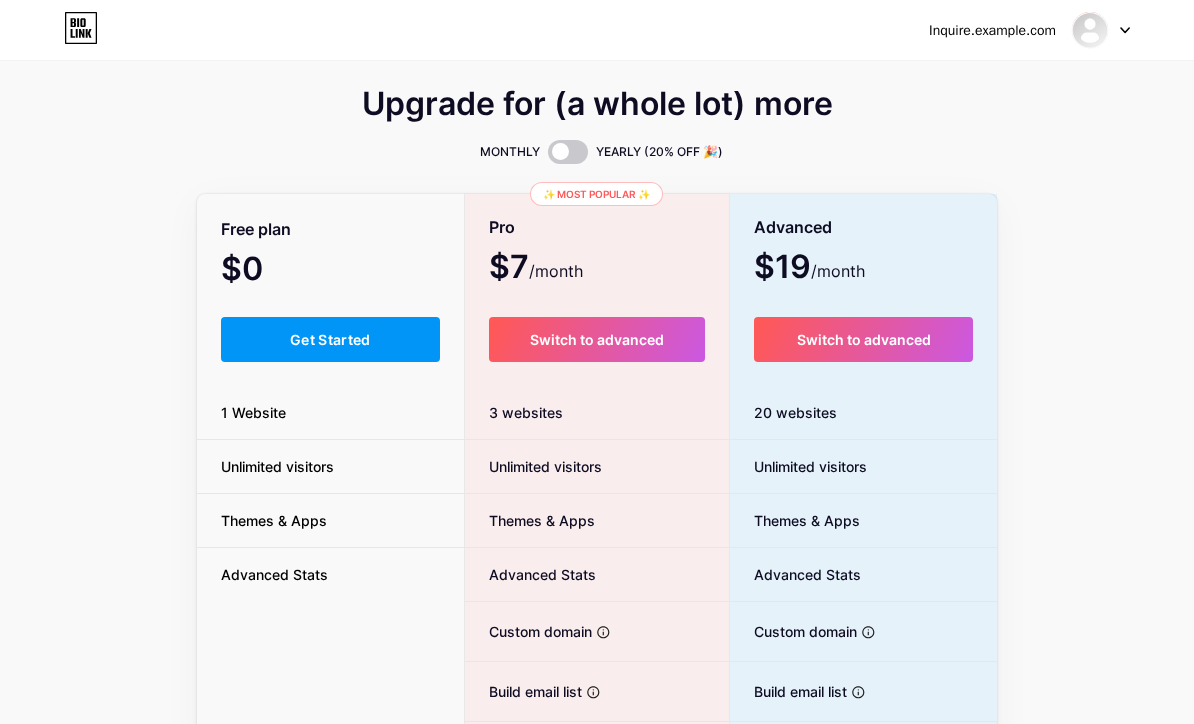 click on "Inquire.example.com Dashboard Logout" at bounding box center (597, 30) 